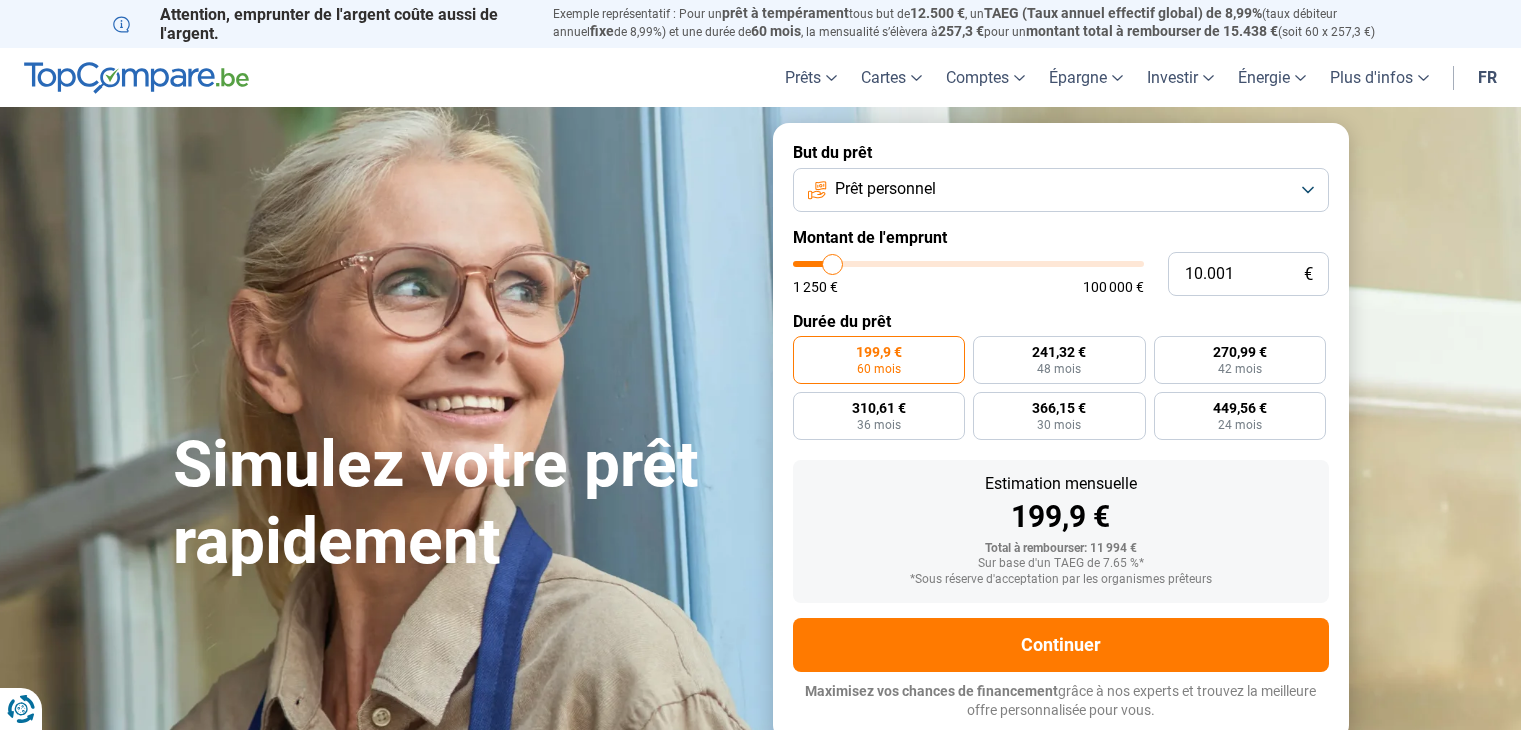 scroll, scrollTop: 0, scrollLeft: 0, axis: both 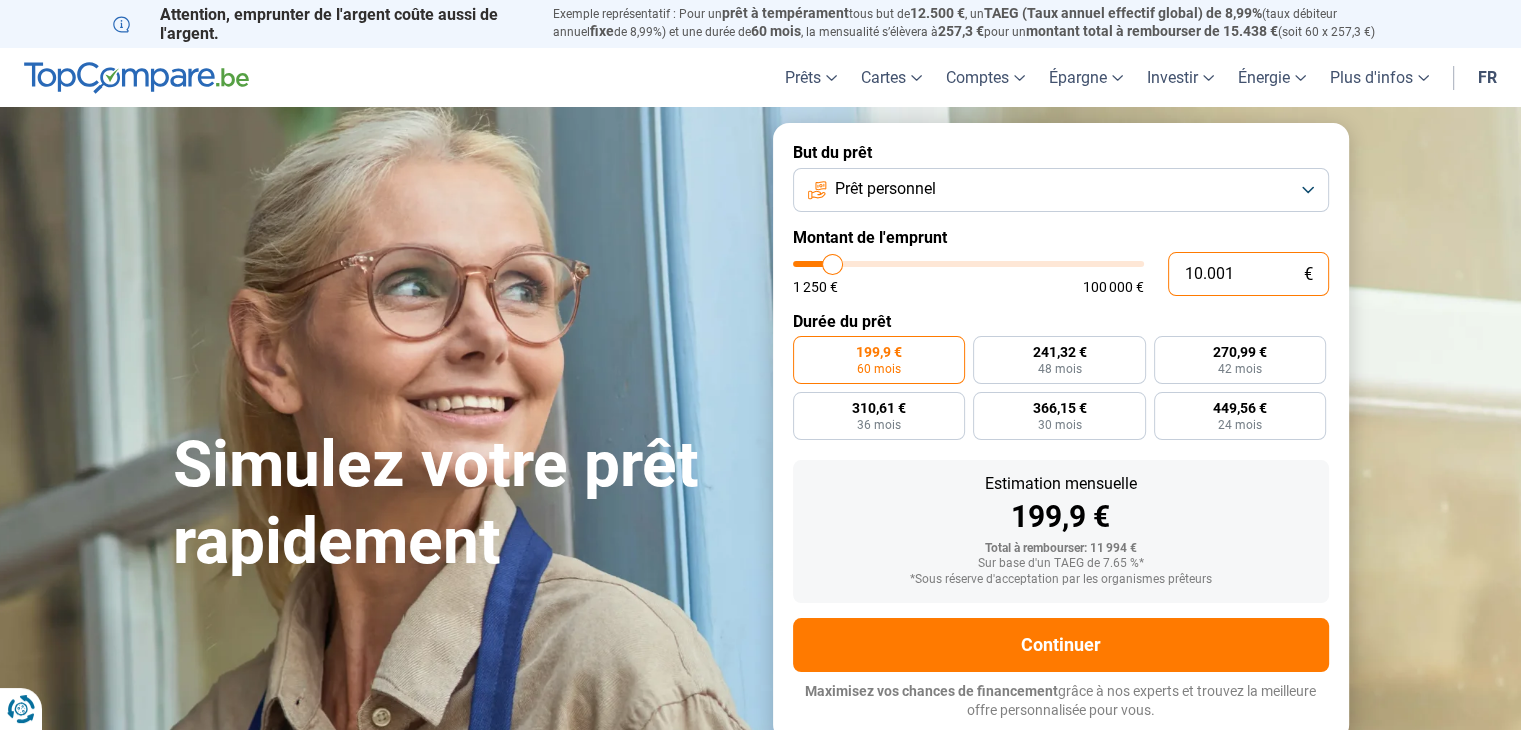 click on "10.001" at bounding box center (1248, 274) 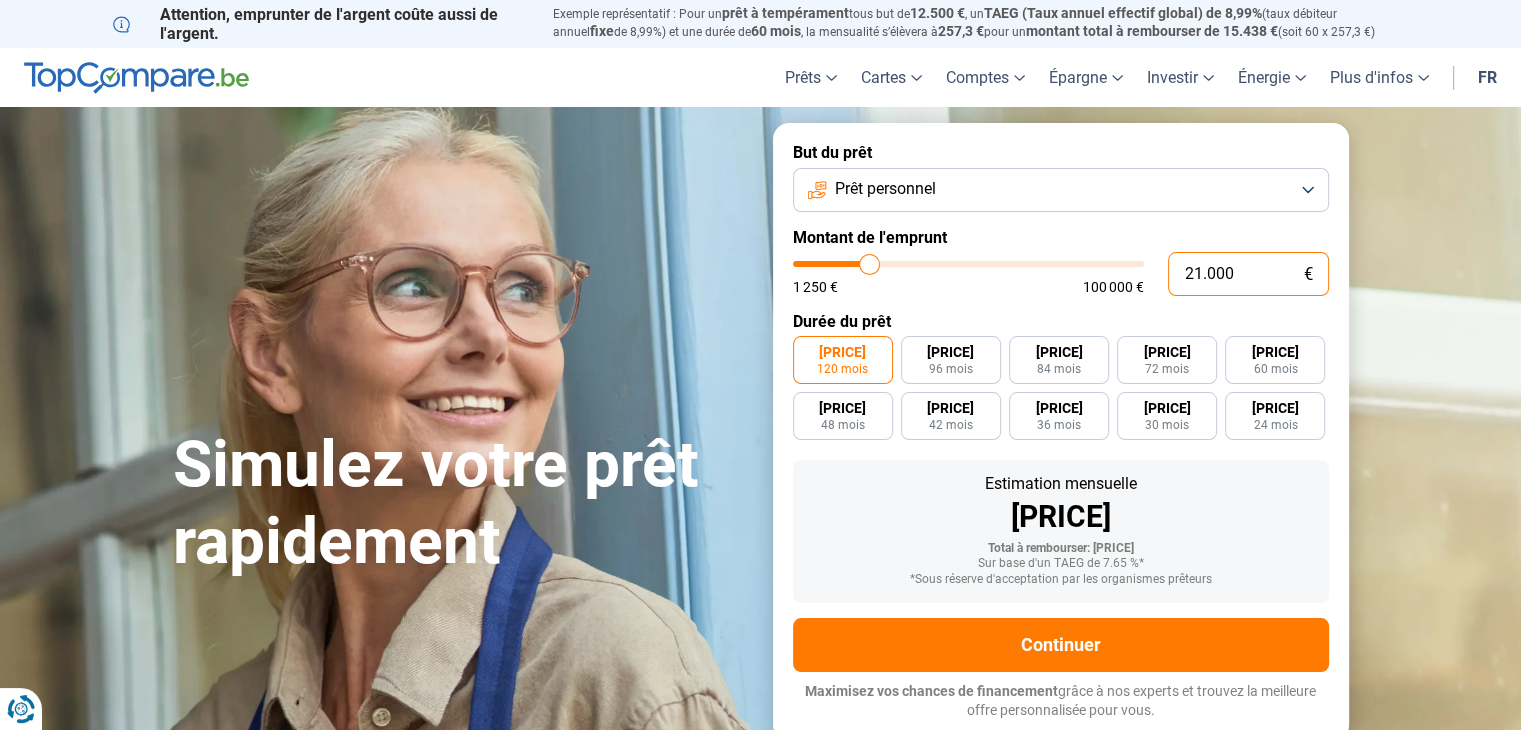 type on "21.000" 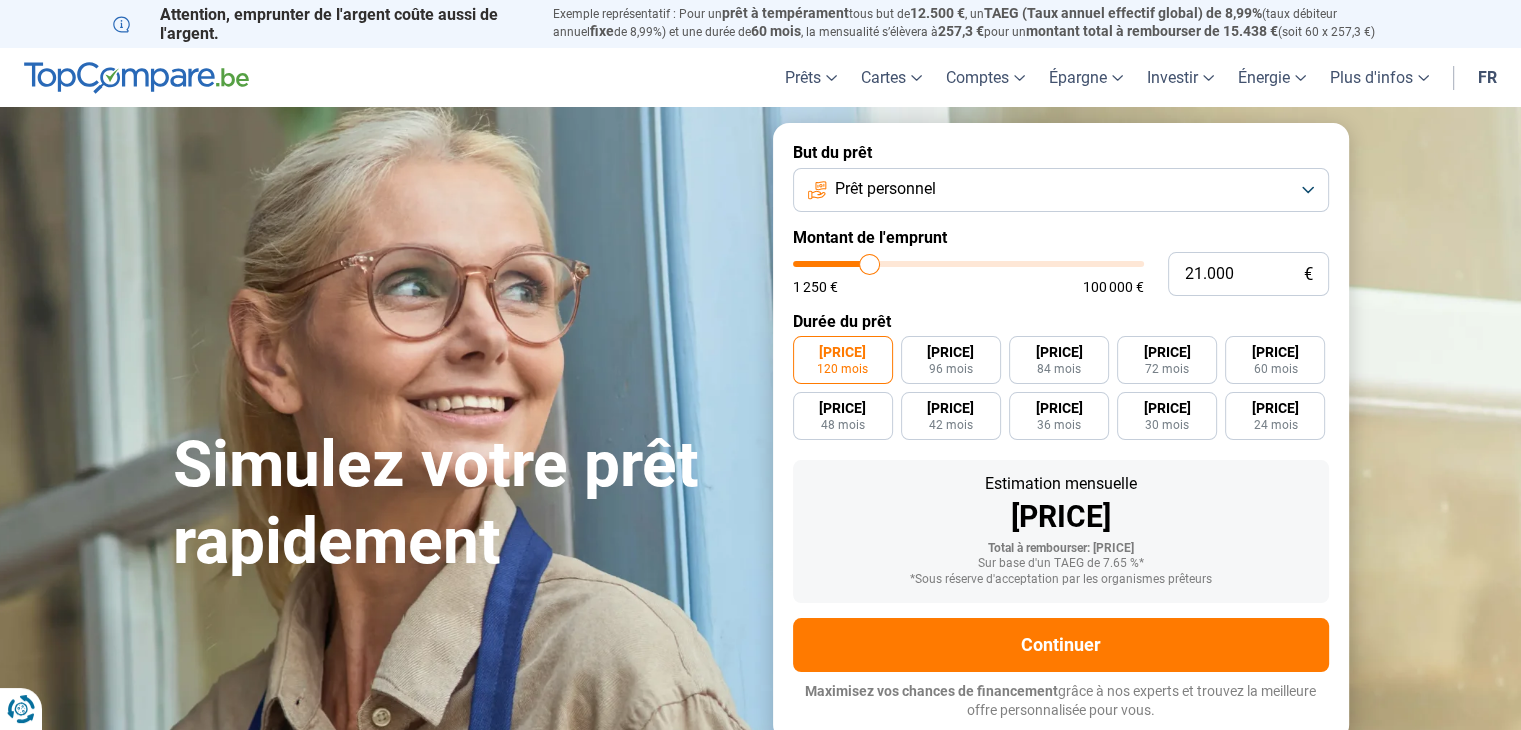 click on "Prêt personnel" at bounding box center (1061, 190) 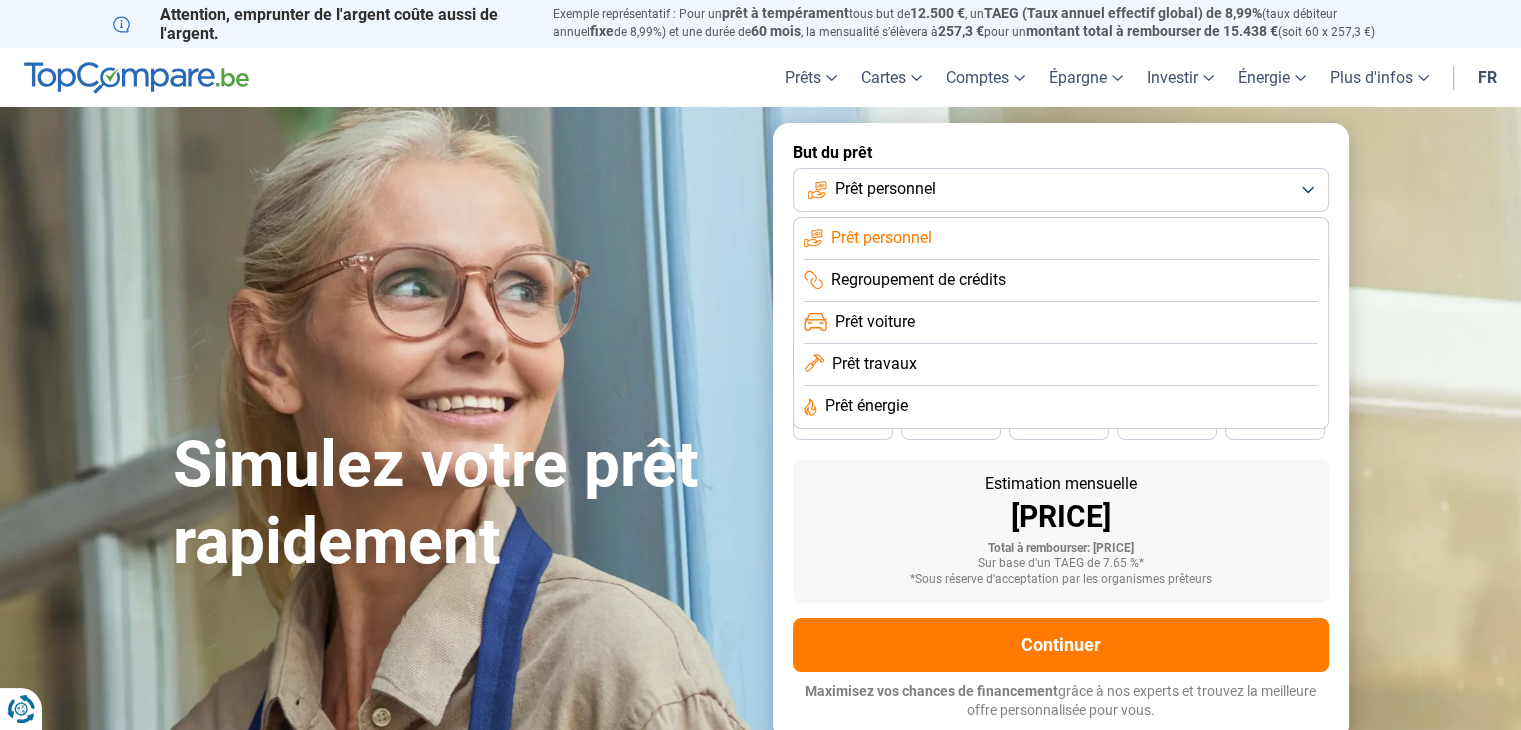 click on "Prêt travaux" at bounding box center (881, 238) 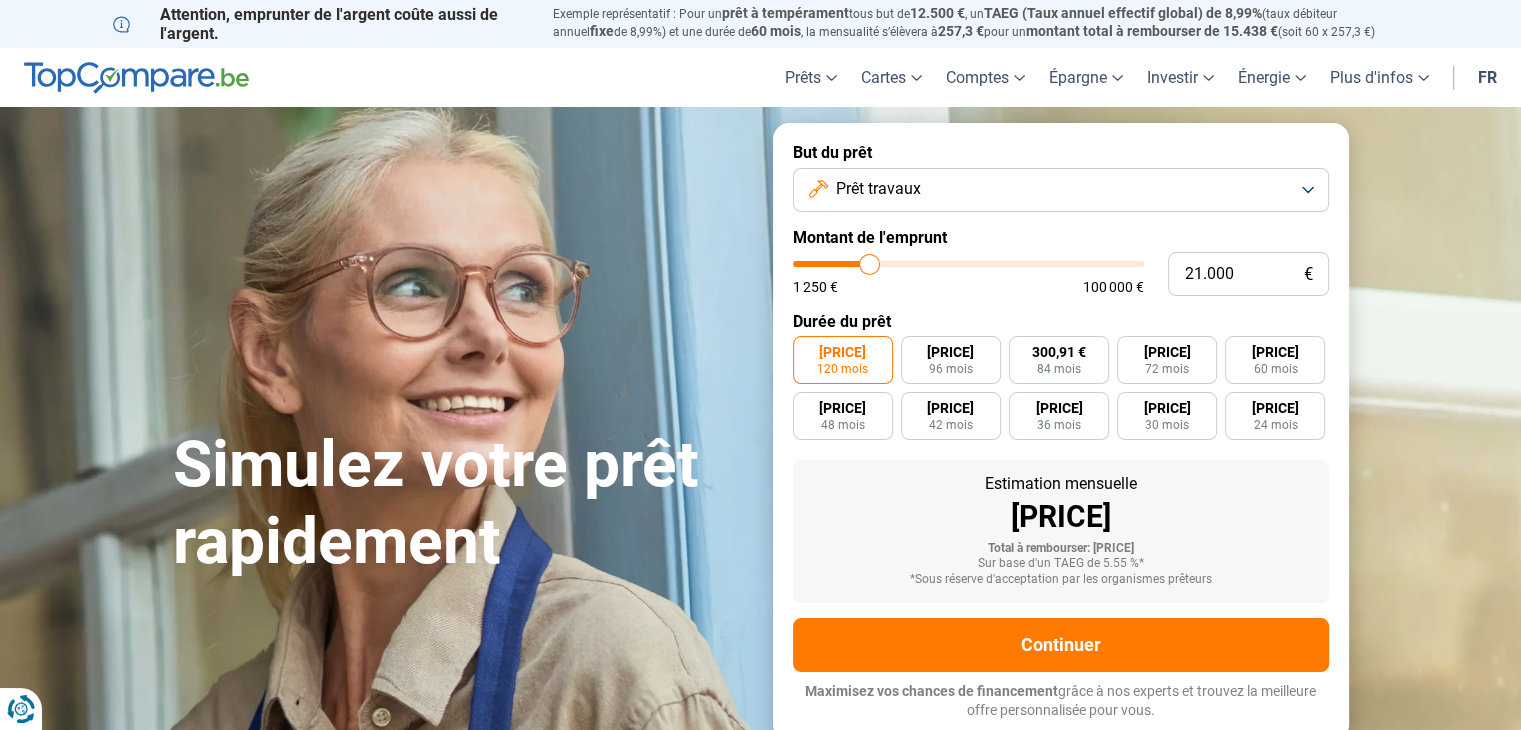 click on "Prêt travaux" at bounding box center (1061, 190) 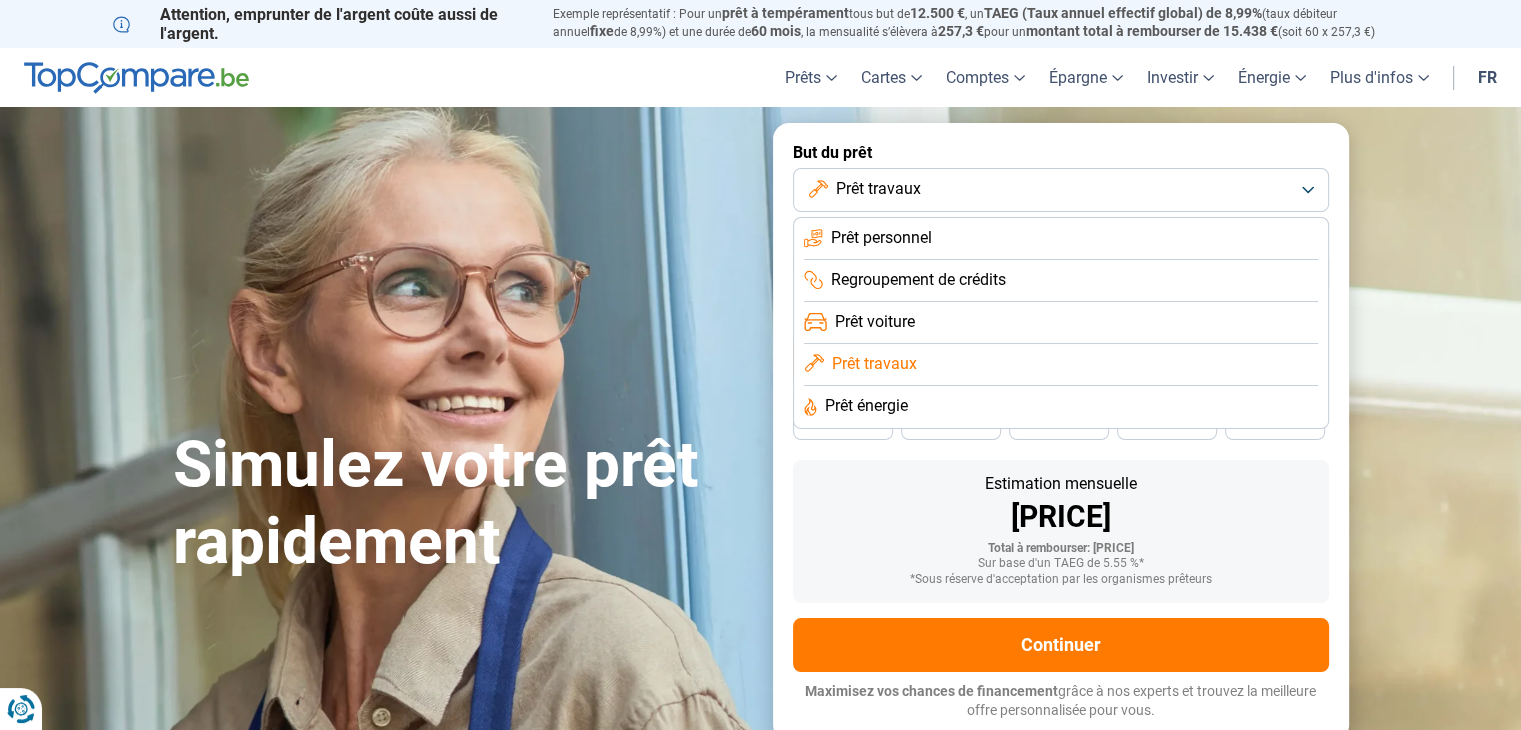 click on "Prêt personnel" at bounding box center [1061, 281] 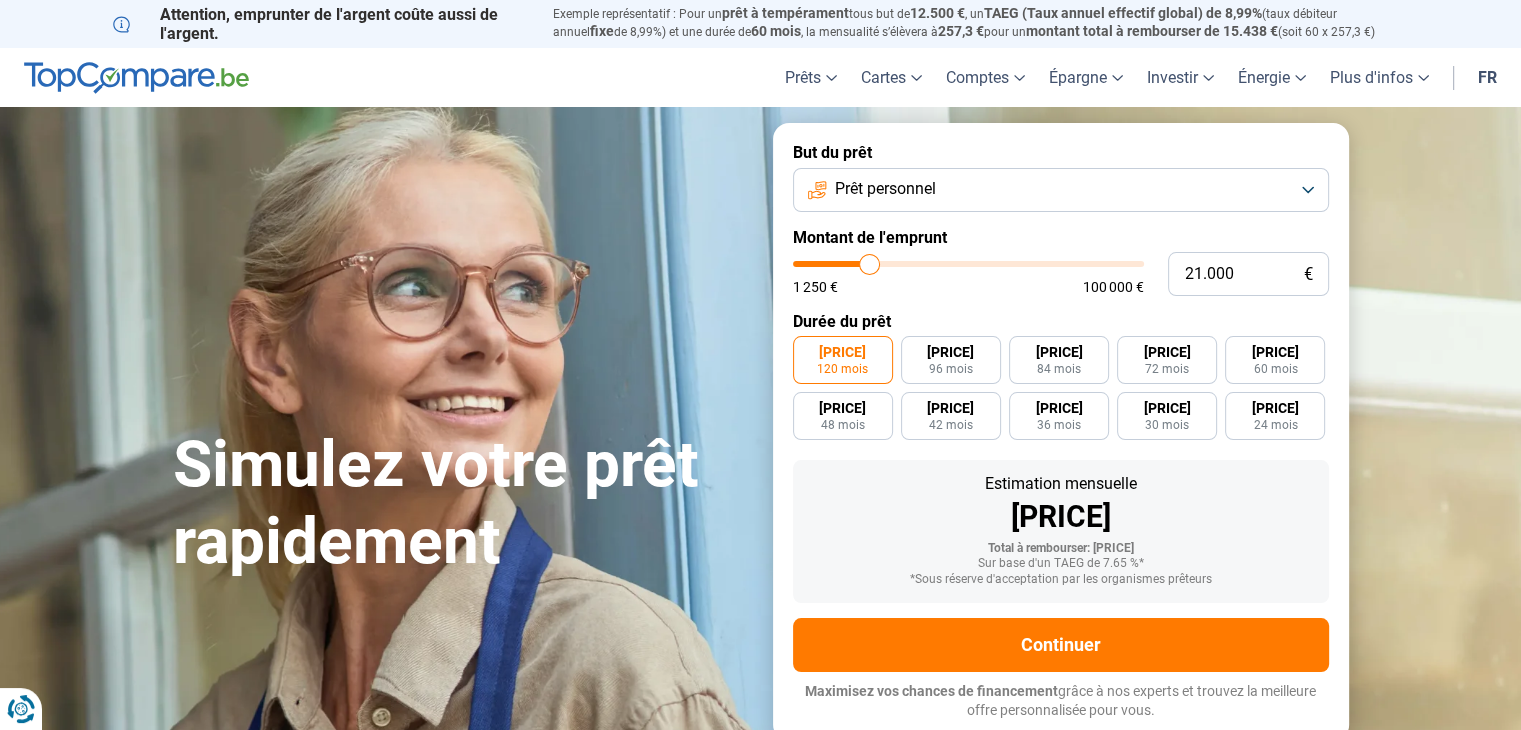 click on "Prêt personnel" at bounding box center [1061, 190] 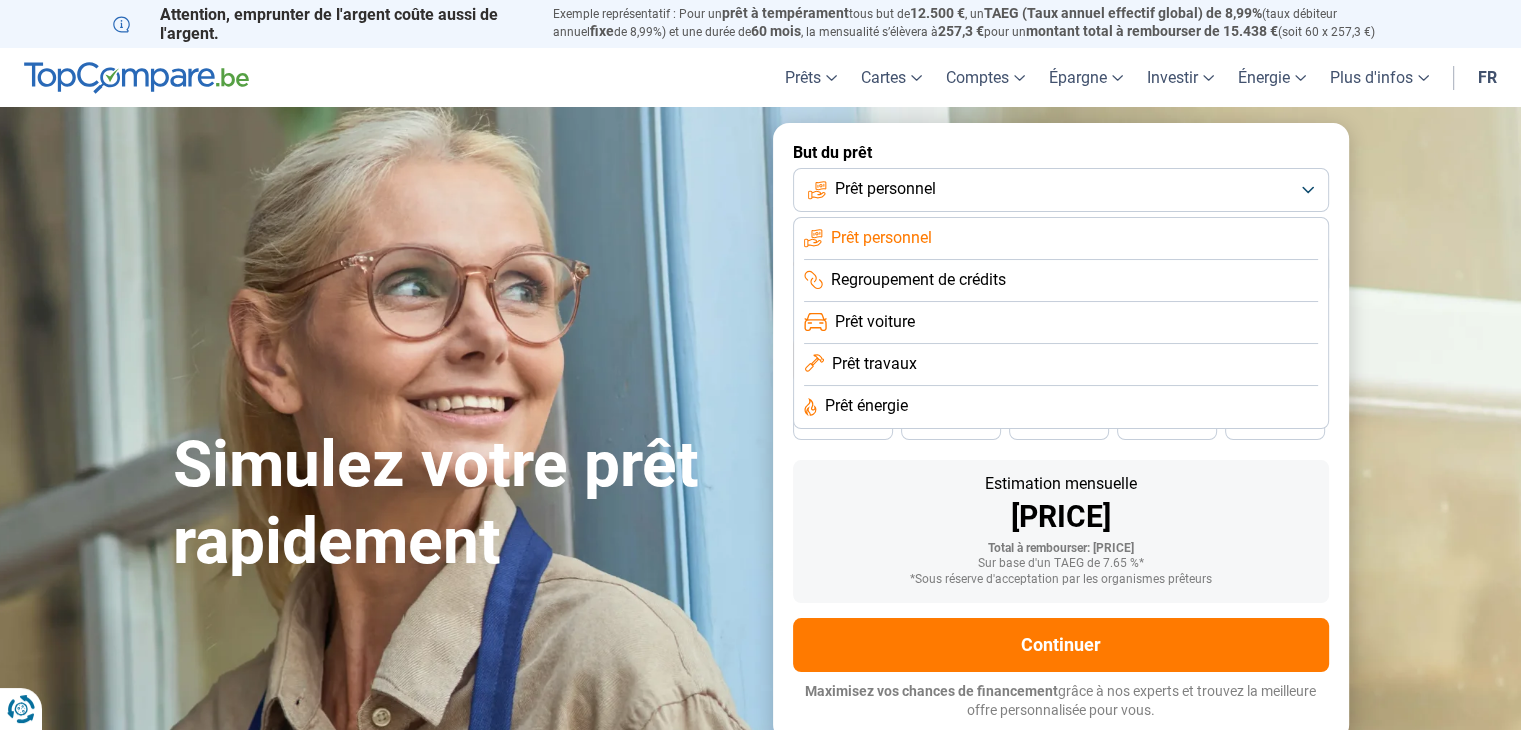 click on "Regroupement de crédits" at bounding box center [881, 238] 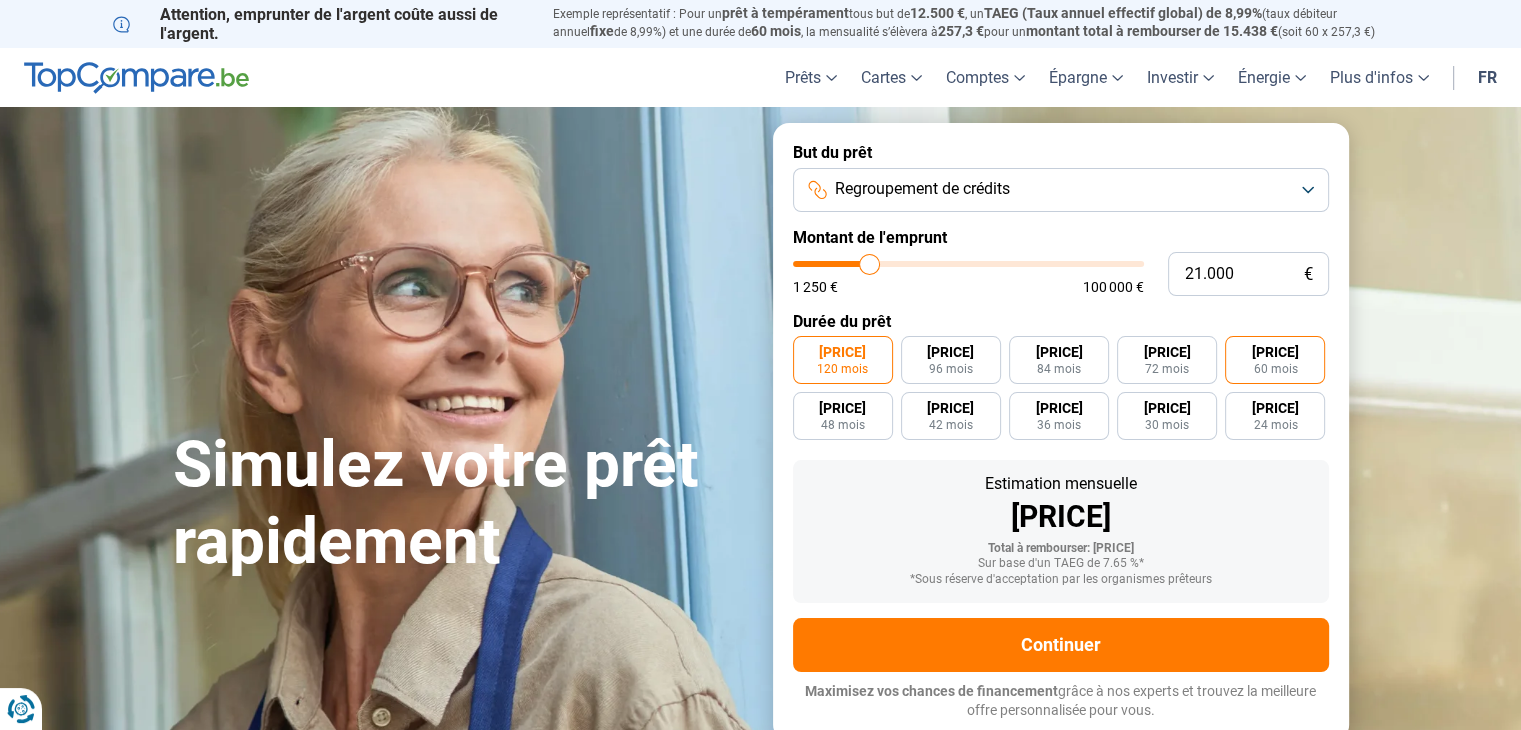 click on "60 mois" at bounding box center (1275, 369) 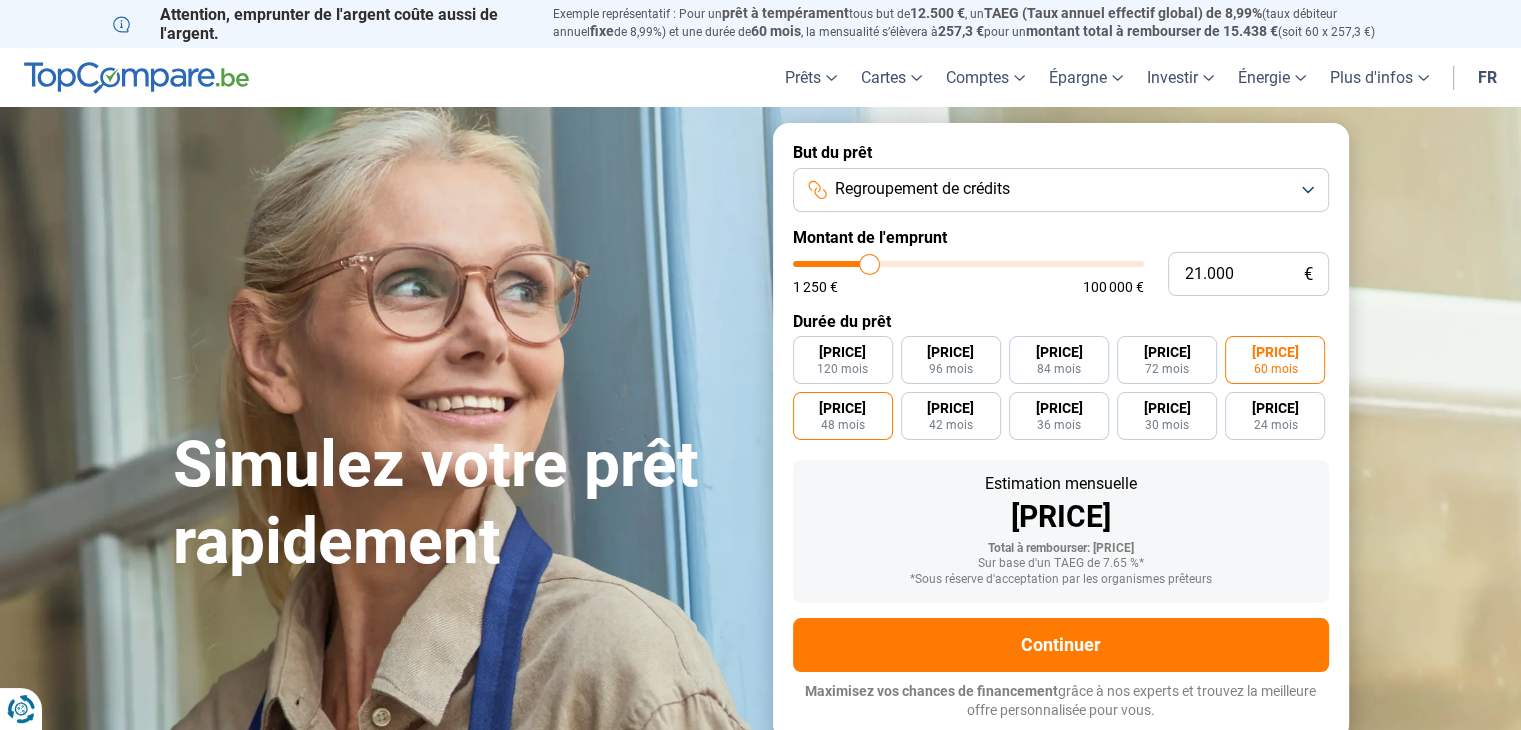 click on "48 mois" at bounding box center (843, 425) 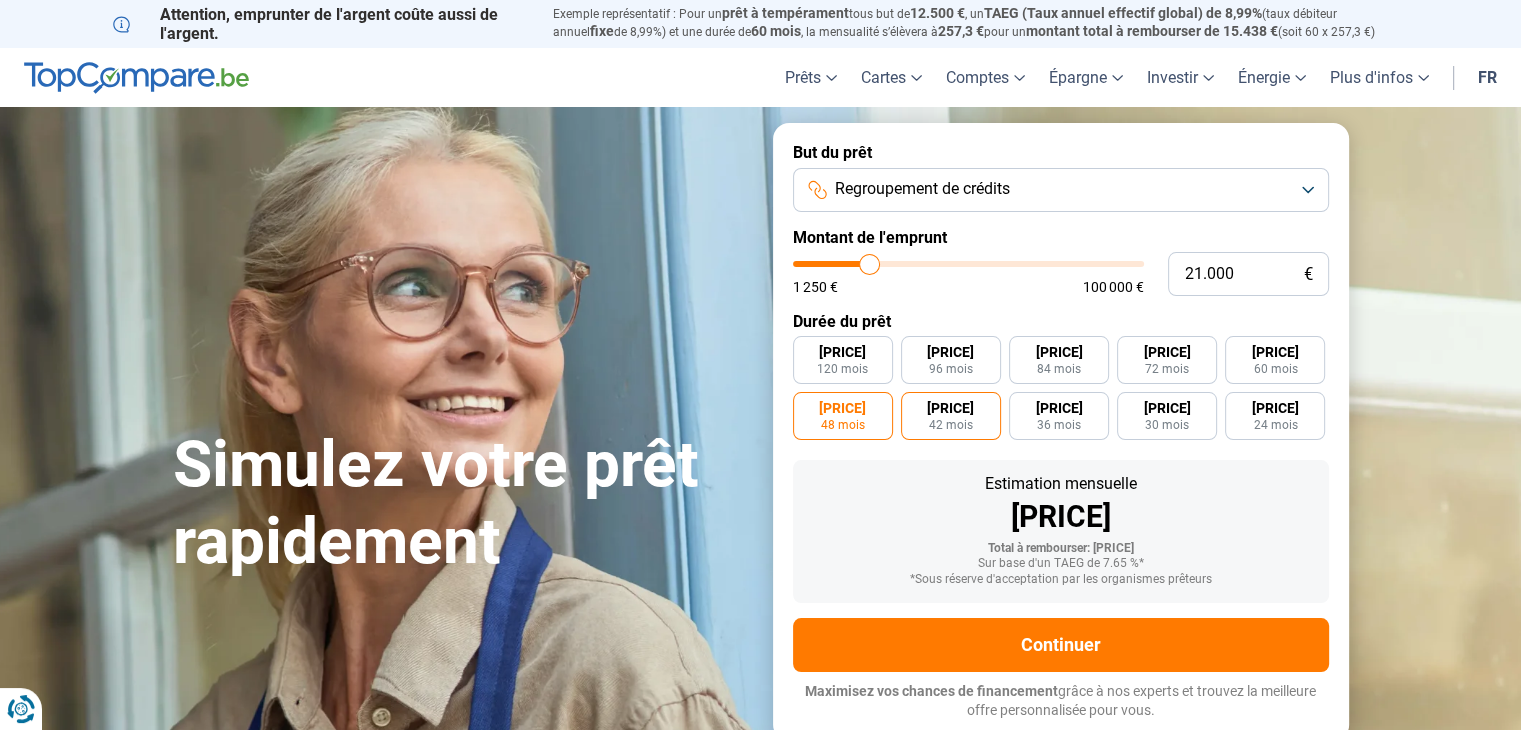 click on "42 mois" at bounding box center (951, 425) 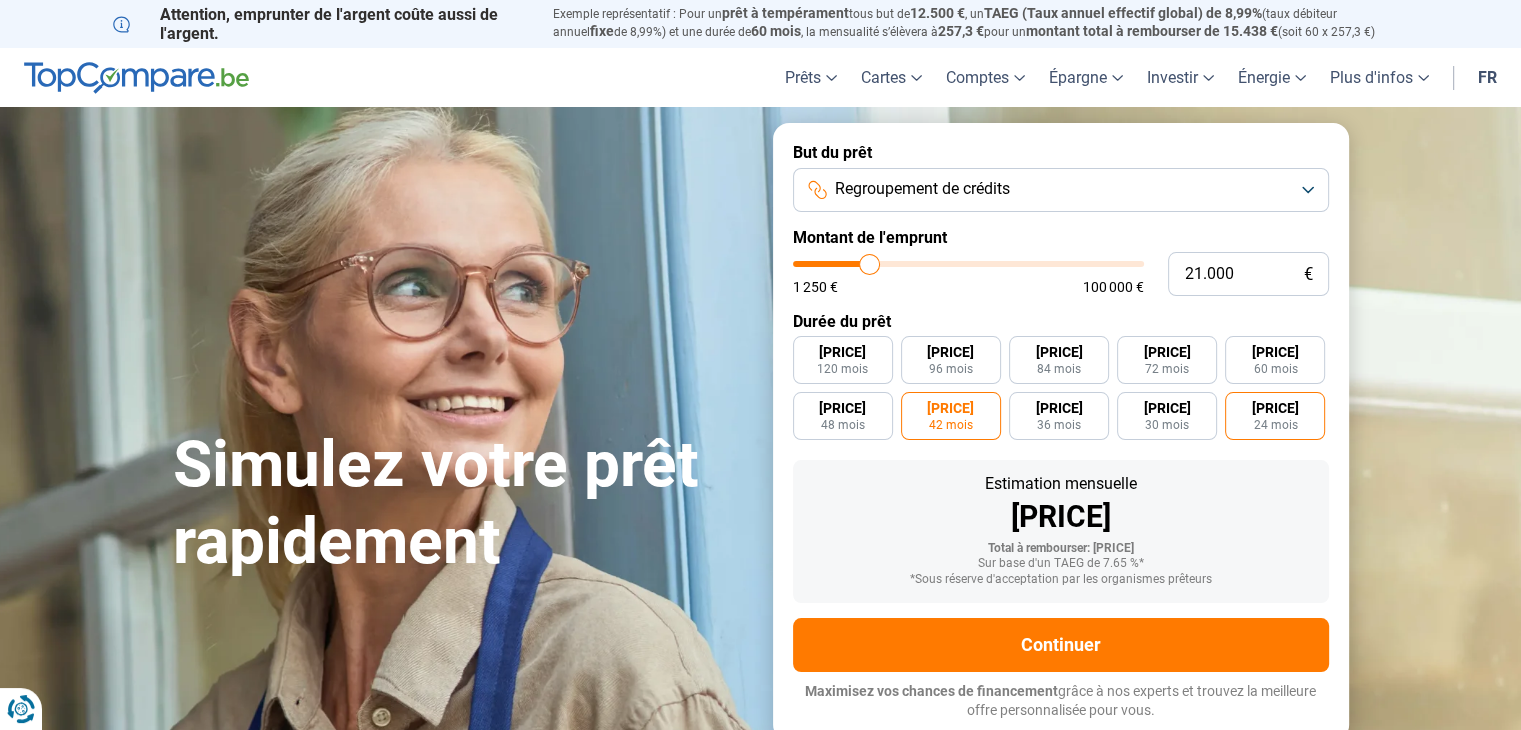 click on "24 mois" at bounding box center (1275, 425) 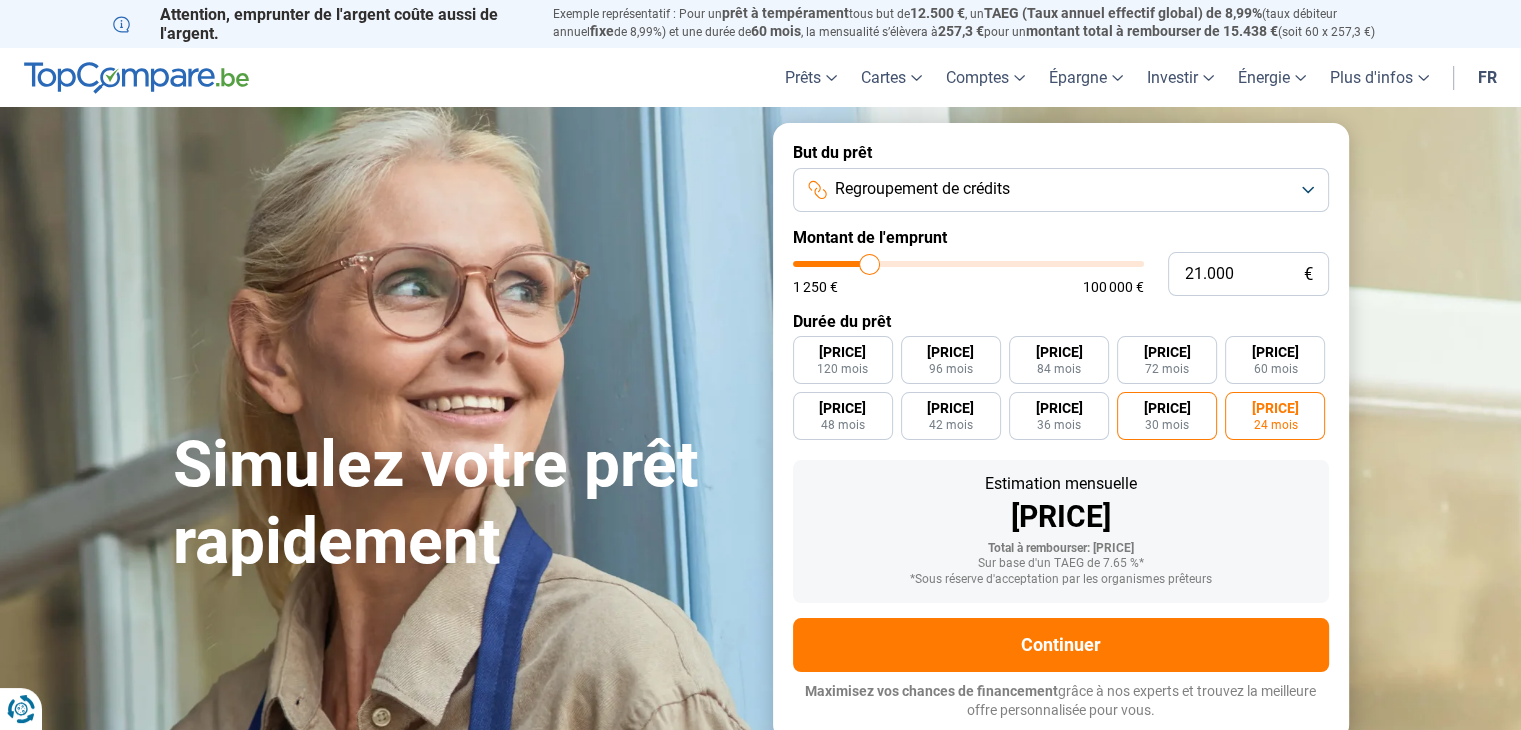 click on "[PRICE]" at bounding box center (1167, 408) 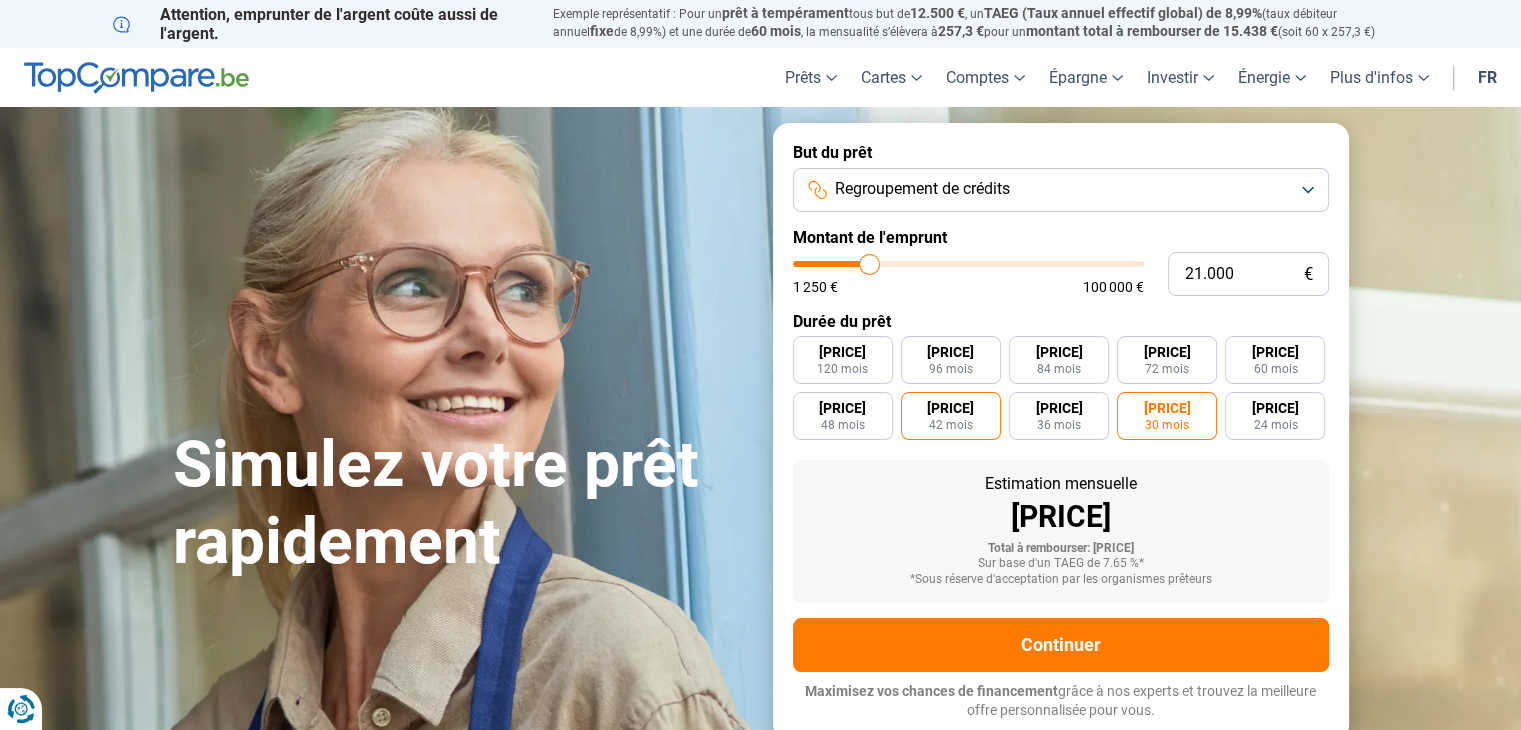 click on "42 mois" at bounding box center [951, 425] 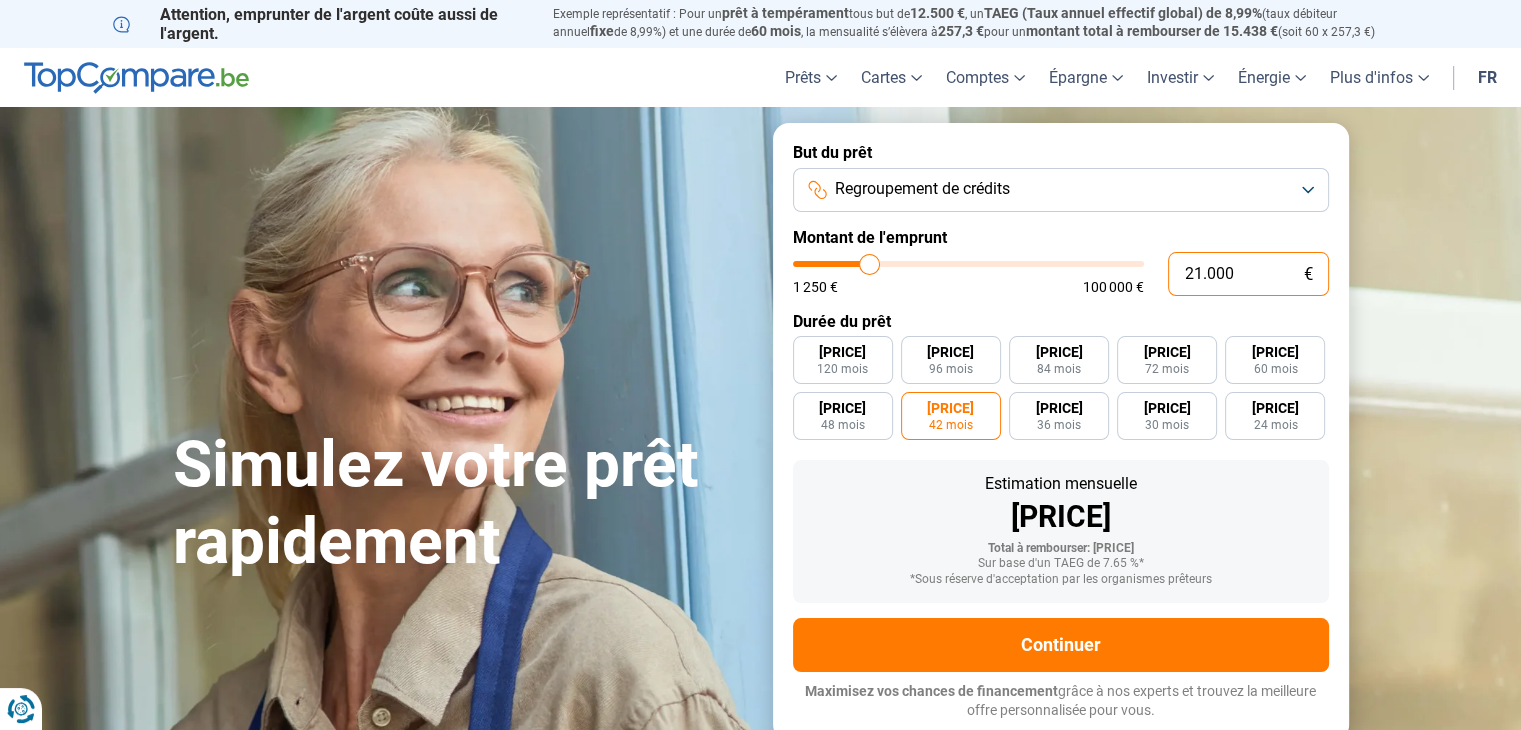 click on "21.000" at bounding box center (1248, 274) 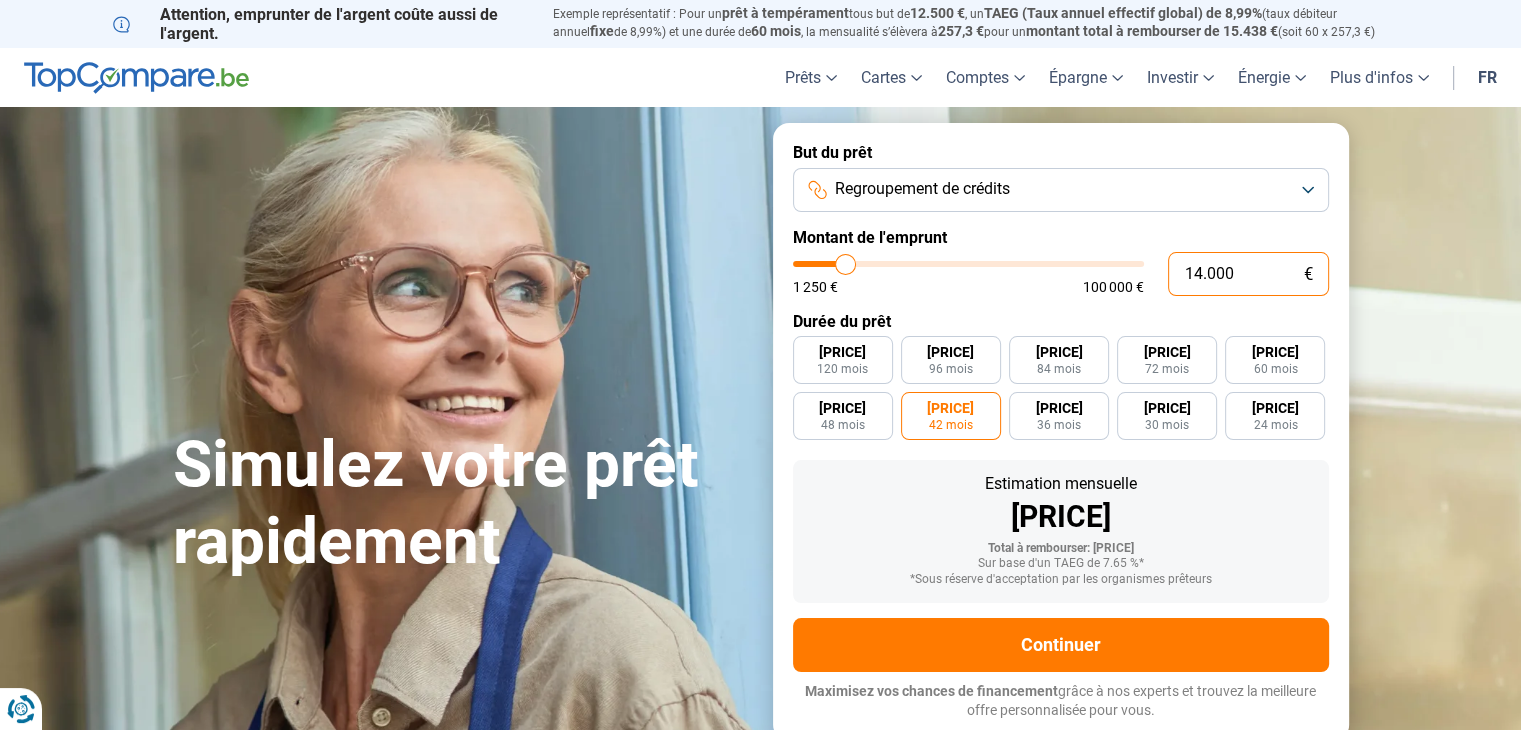 type on "14.000" 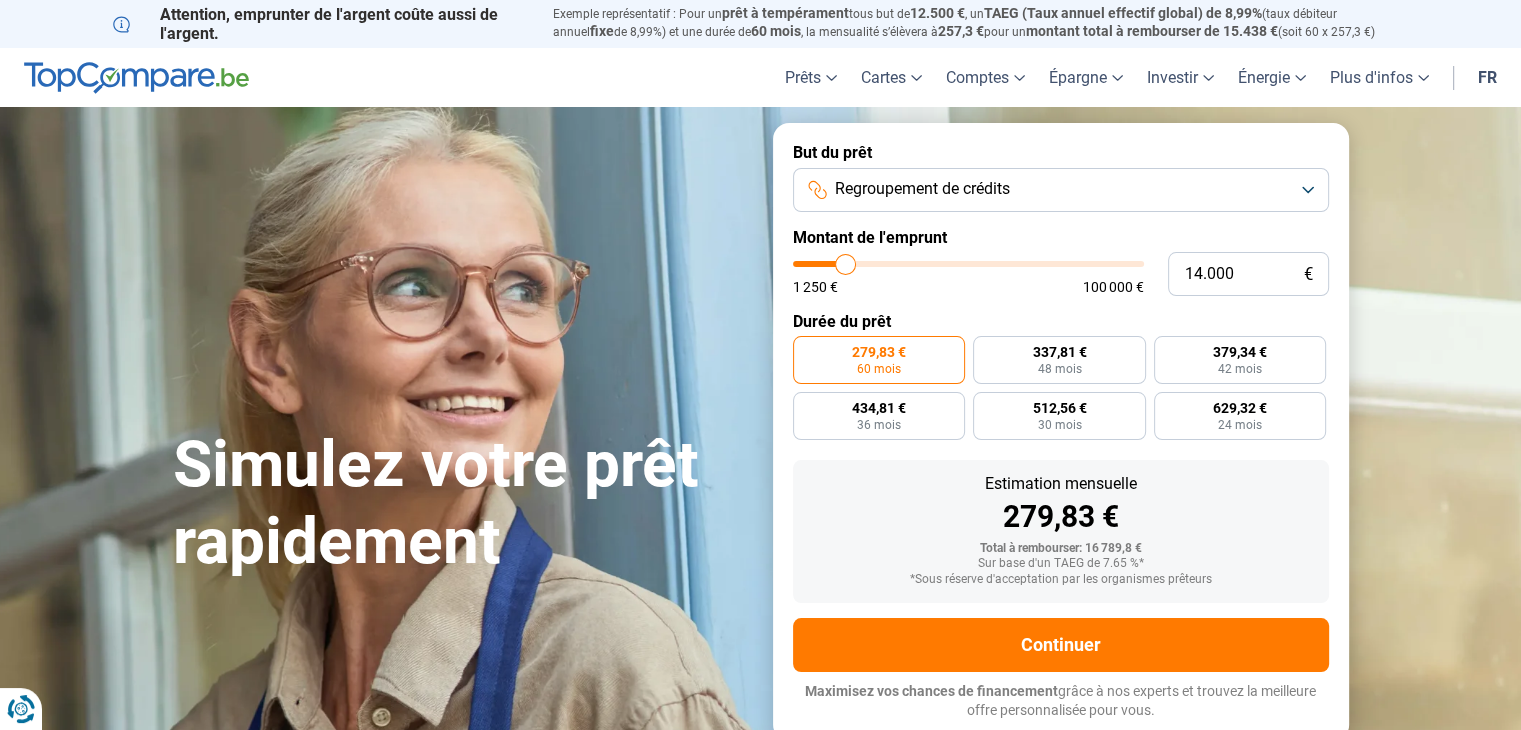 click on "But du prêt Regroupement de crédits Montant de l'emprunt [AMOUNT] € [AMOUNT] € [AMOUNT] € Durée du prêt [PRICE] [DURATION] [PRICE] [DURATION] [PRICE] [DURATION] [PRICE] [DURATION] [PRICE] [DURATION] [PRICE] [DURATION] Estimation mensuelle [PRICE] Total à rembourser: [PRICE] Sur base d'un TAEG de [PERCENTAGE] %* *Sous réserve d'acceptation par les organismes prêteurs Continuer Maximisez vos chances de financement grâce à nos experts et trouvez la meilleure offre personnalisée pour vous. [NUMBER]+ simulations mensuelles réussies Maximisez vos chances de financement grâce à nos experts Trouvez la meilleure offre personnalisée" at bounding box center [1061, 431] 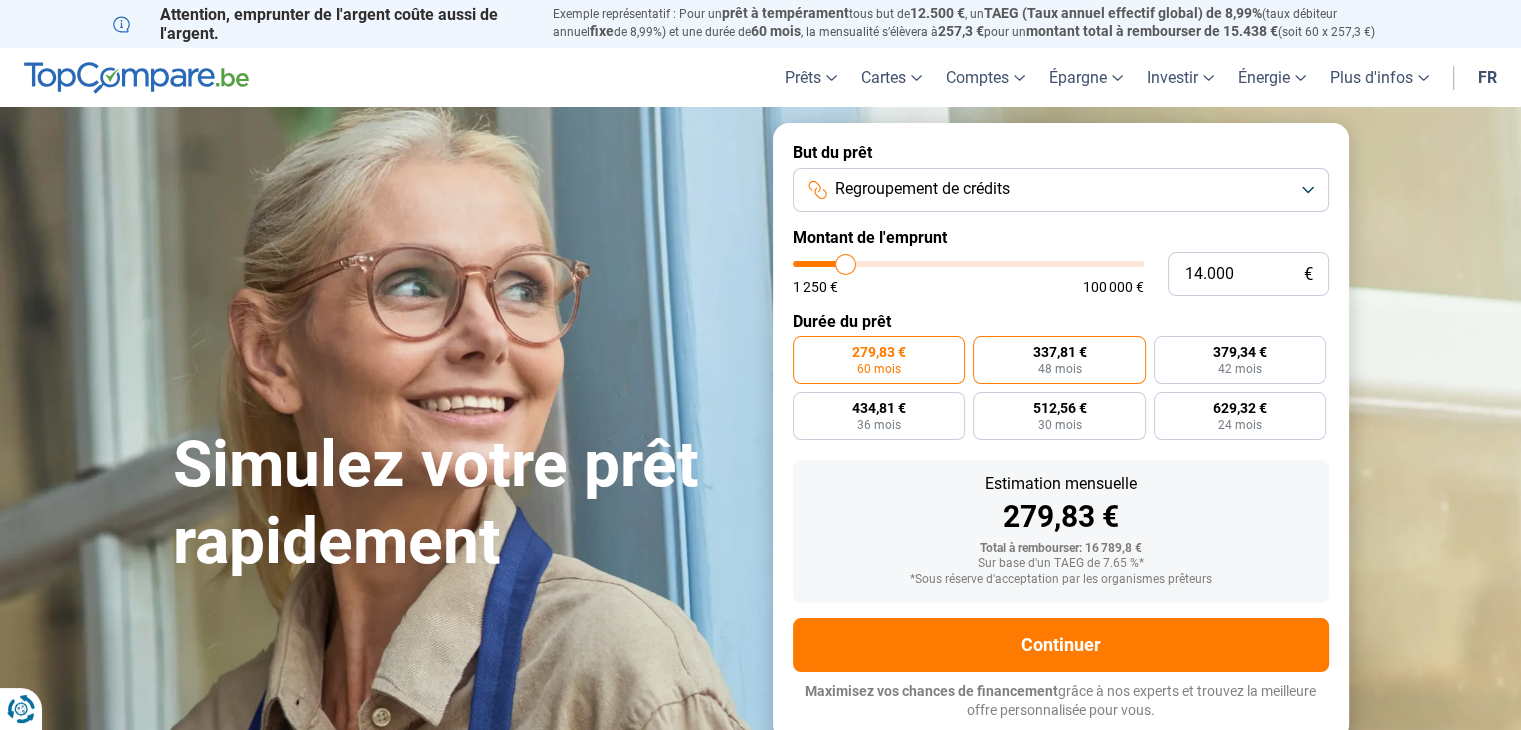 click on "[PRICE] [DURATION]" at bounding box center (1059, 360) 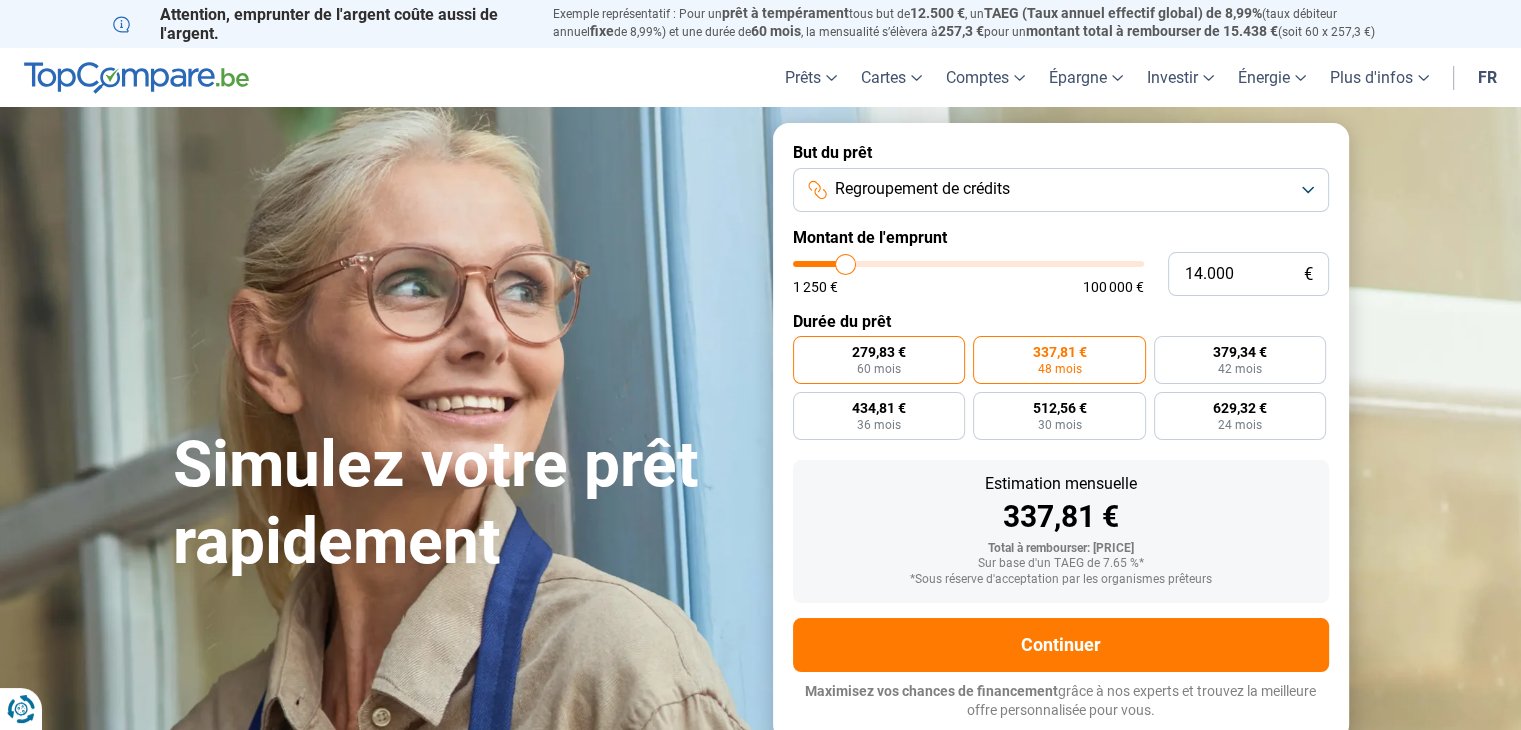 click on "60 mois" at bounding box center [879, 369] 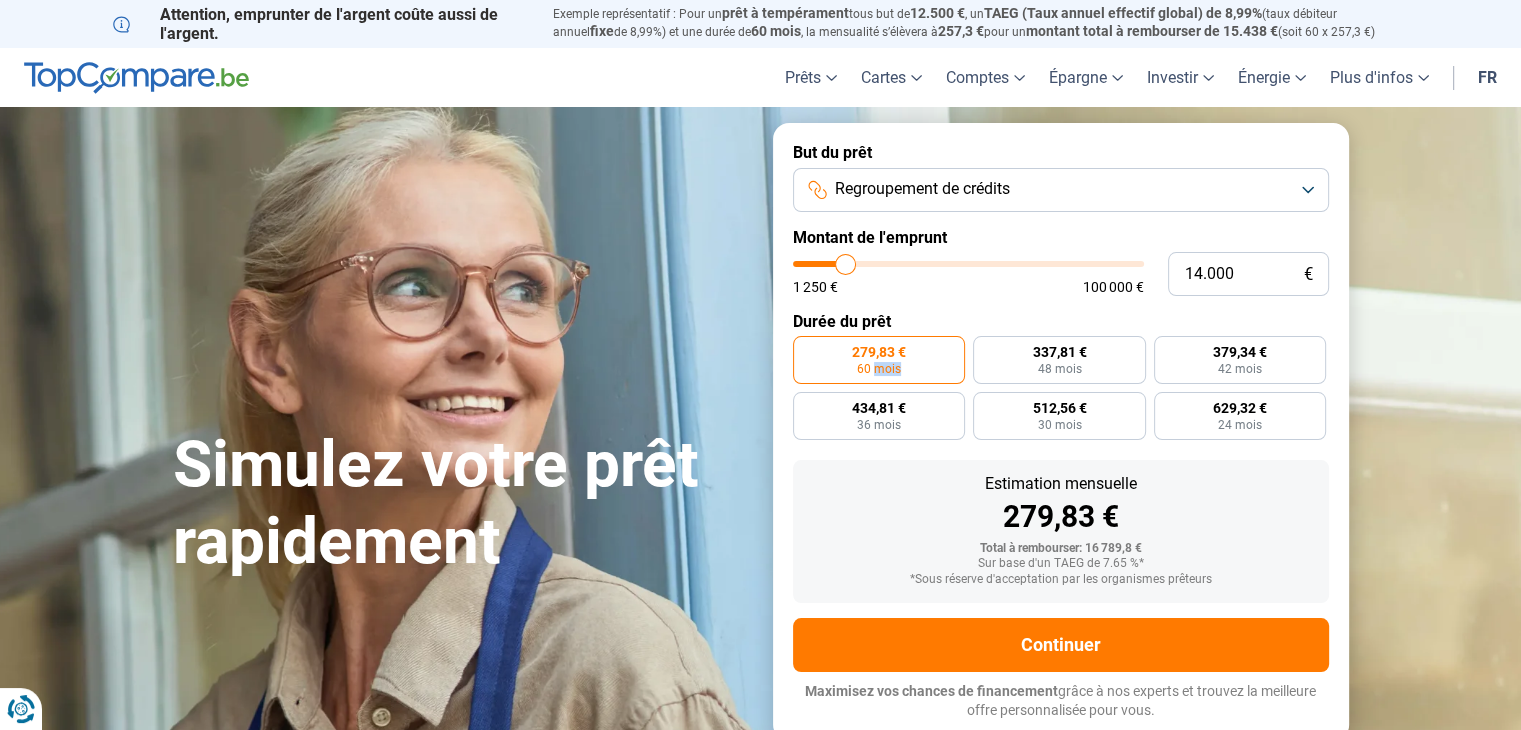 click on "60 mois" at bounding box center (879, 369) 